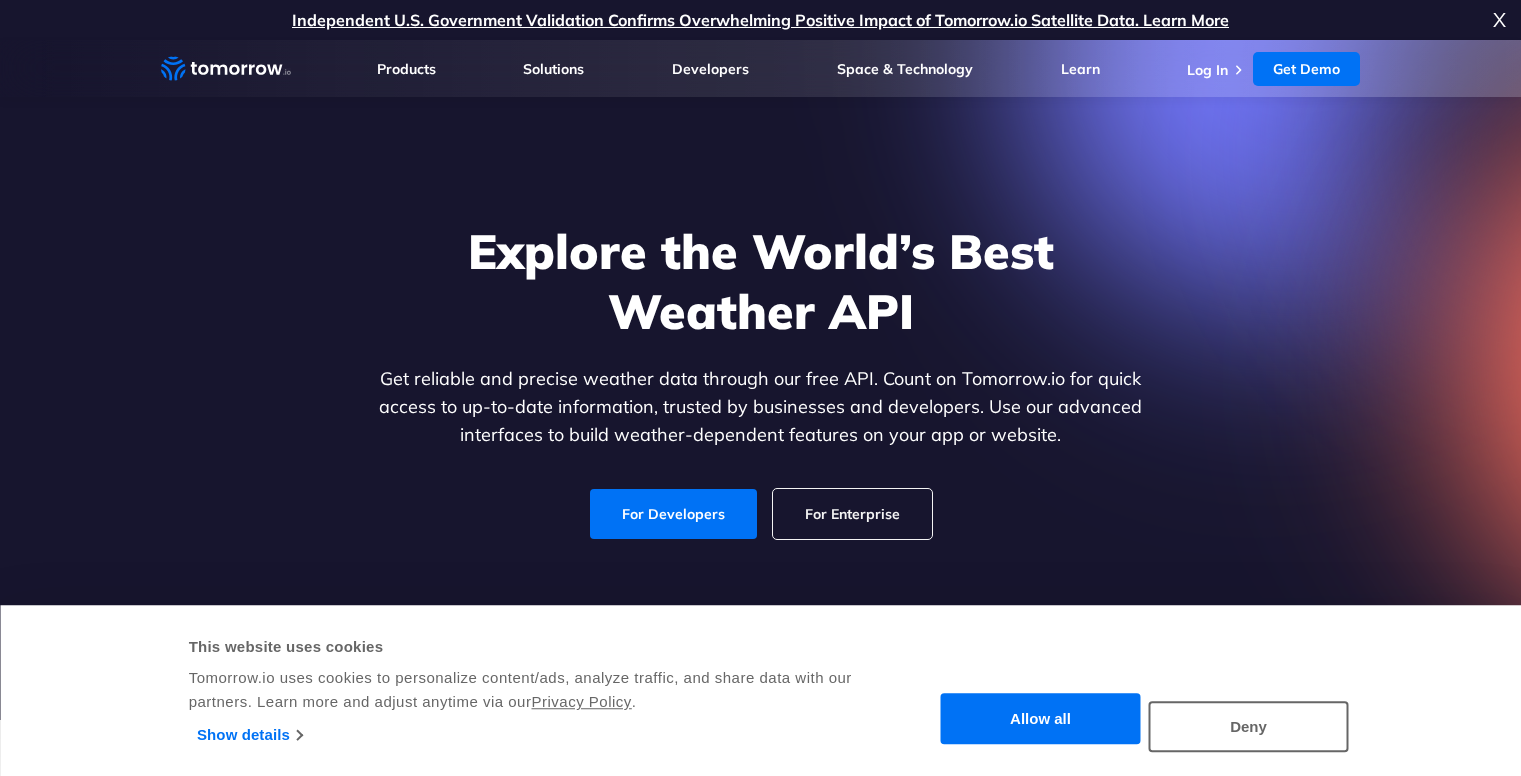 scroll, scrollTop: 0, scrollLeft: 0, axis: both 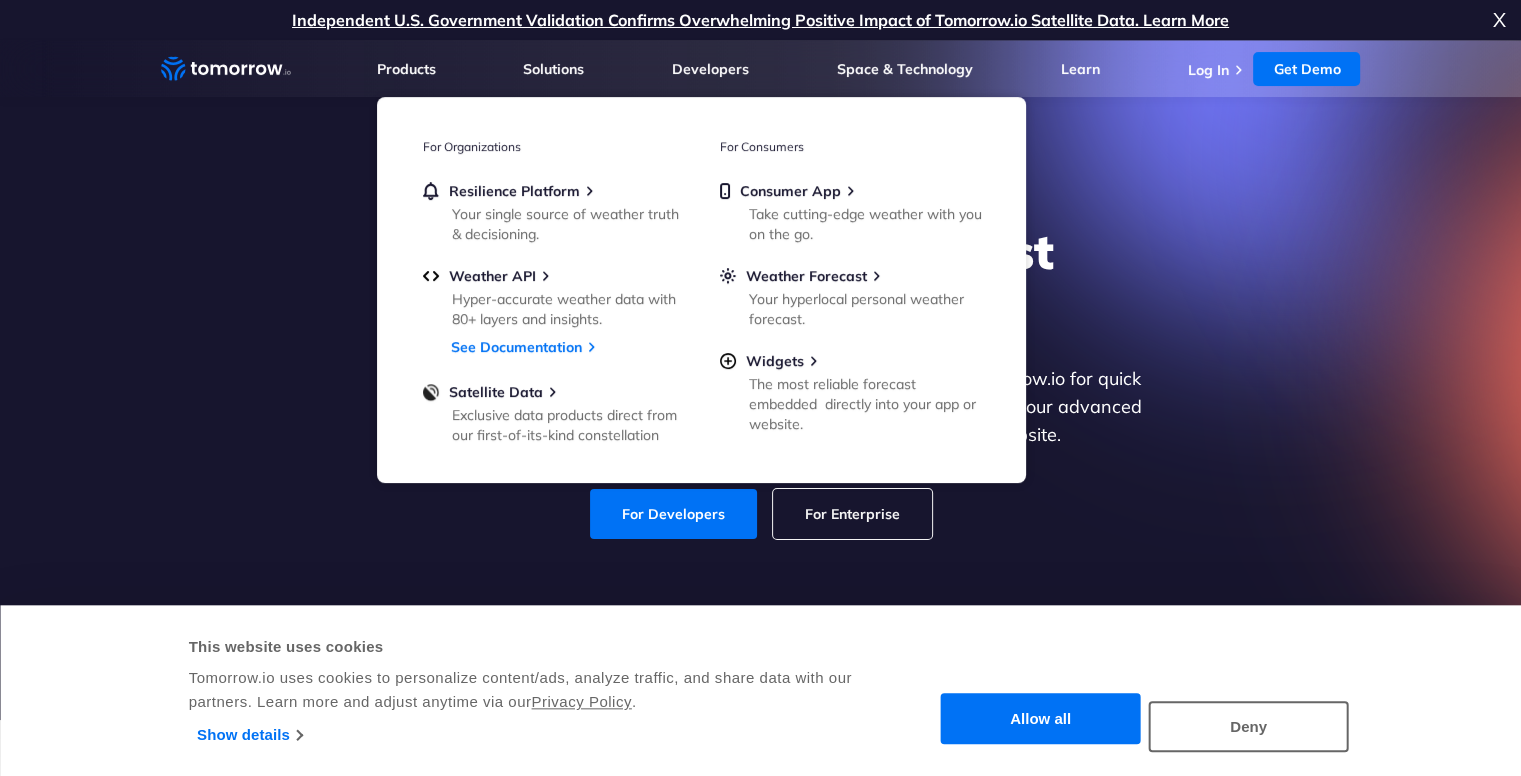 click on "Explore the World’s Best Weather API
Get reliable and precise weather data through our free API. Count on Tomorrow.io for quick access to up-to-date information, trusted by businesses and developers. Use our advanced interfaces to build weather-dependent features on your app or website.
For Developers
For Enterprise" at bounding box center (761, 380) 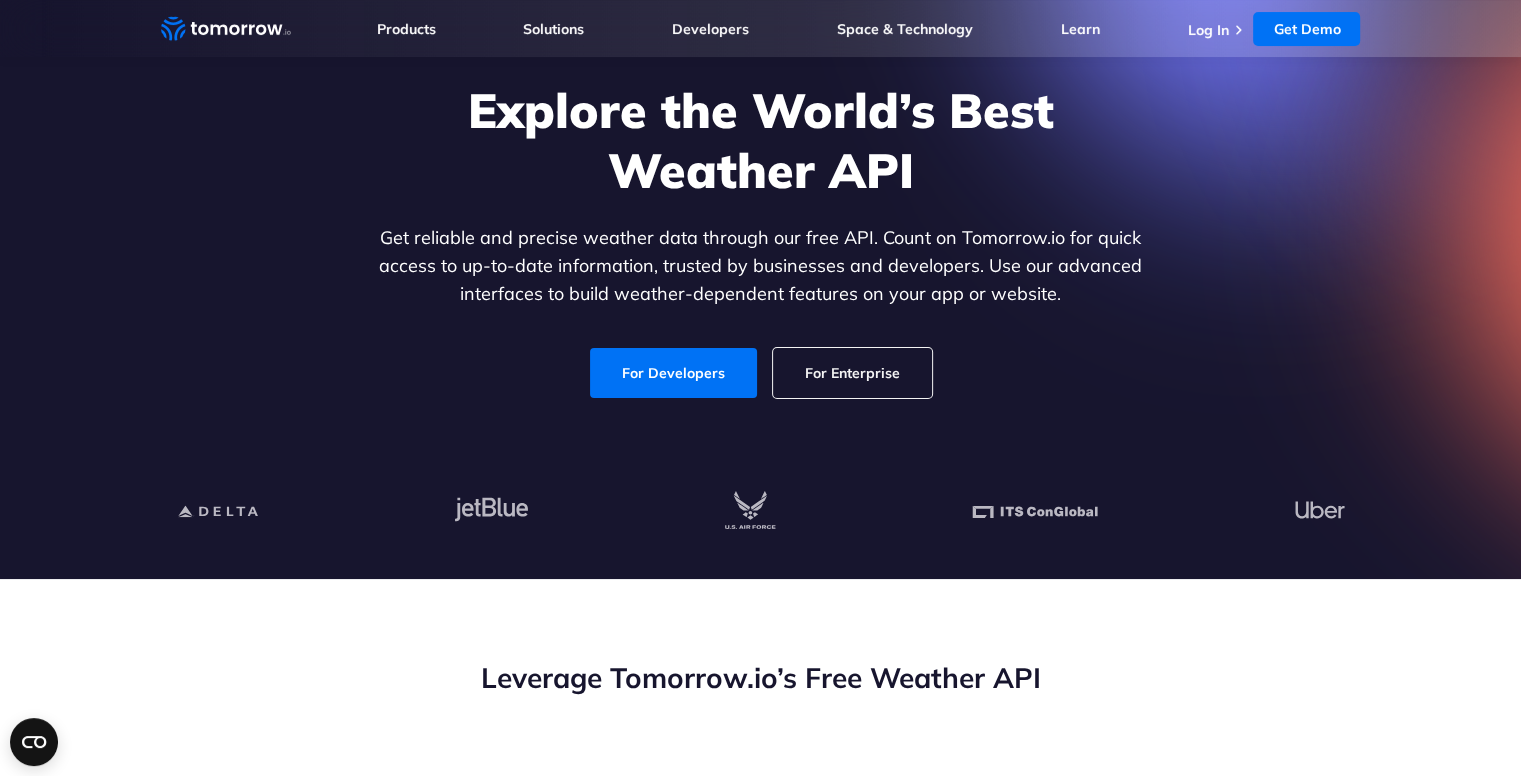scroll, scrollTop: 100, scrollLeft: 0, axis: vertical 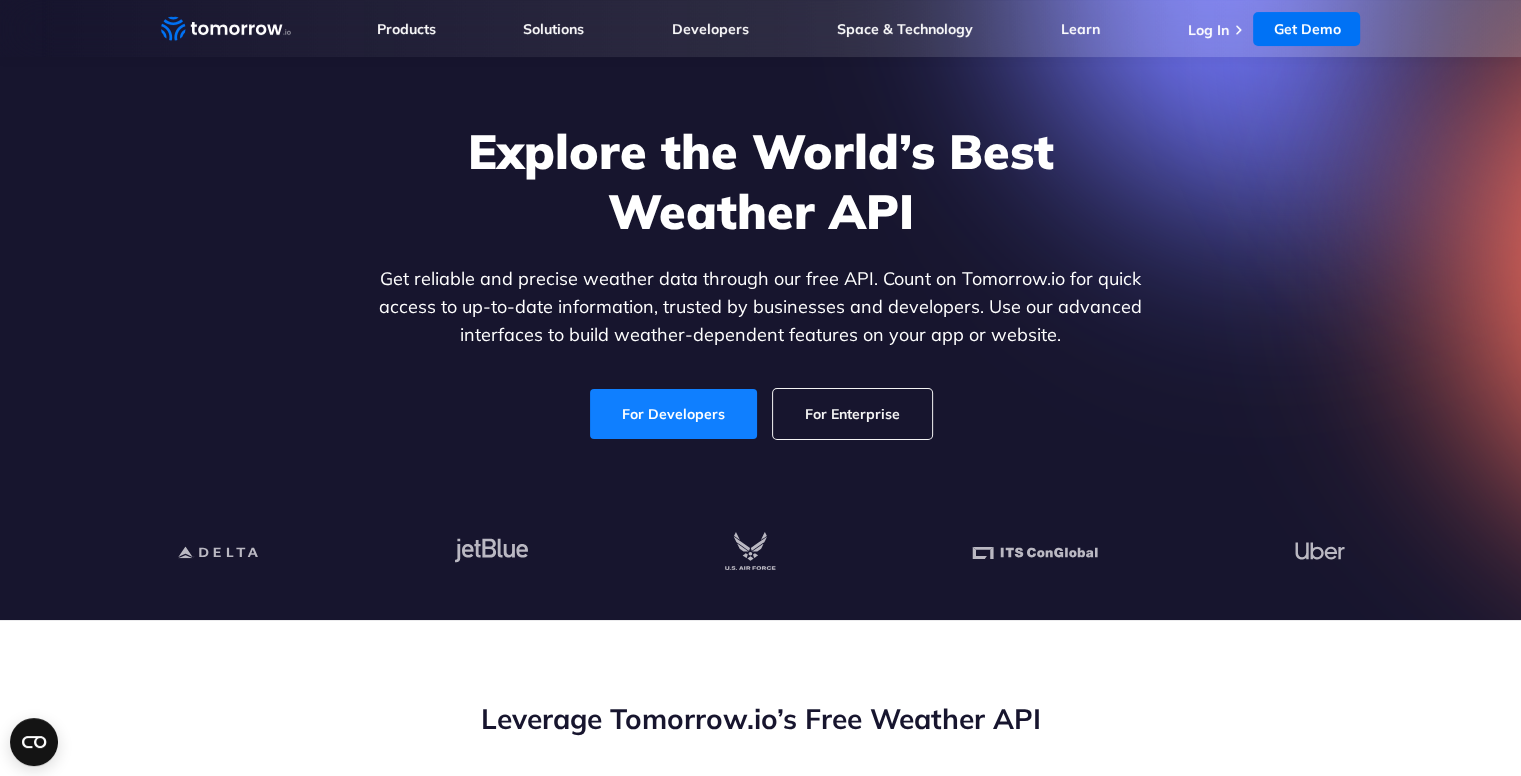 click on "For Developers" at bounding box center (673, 414) 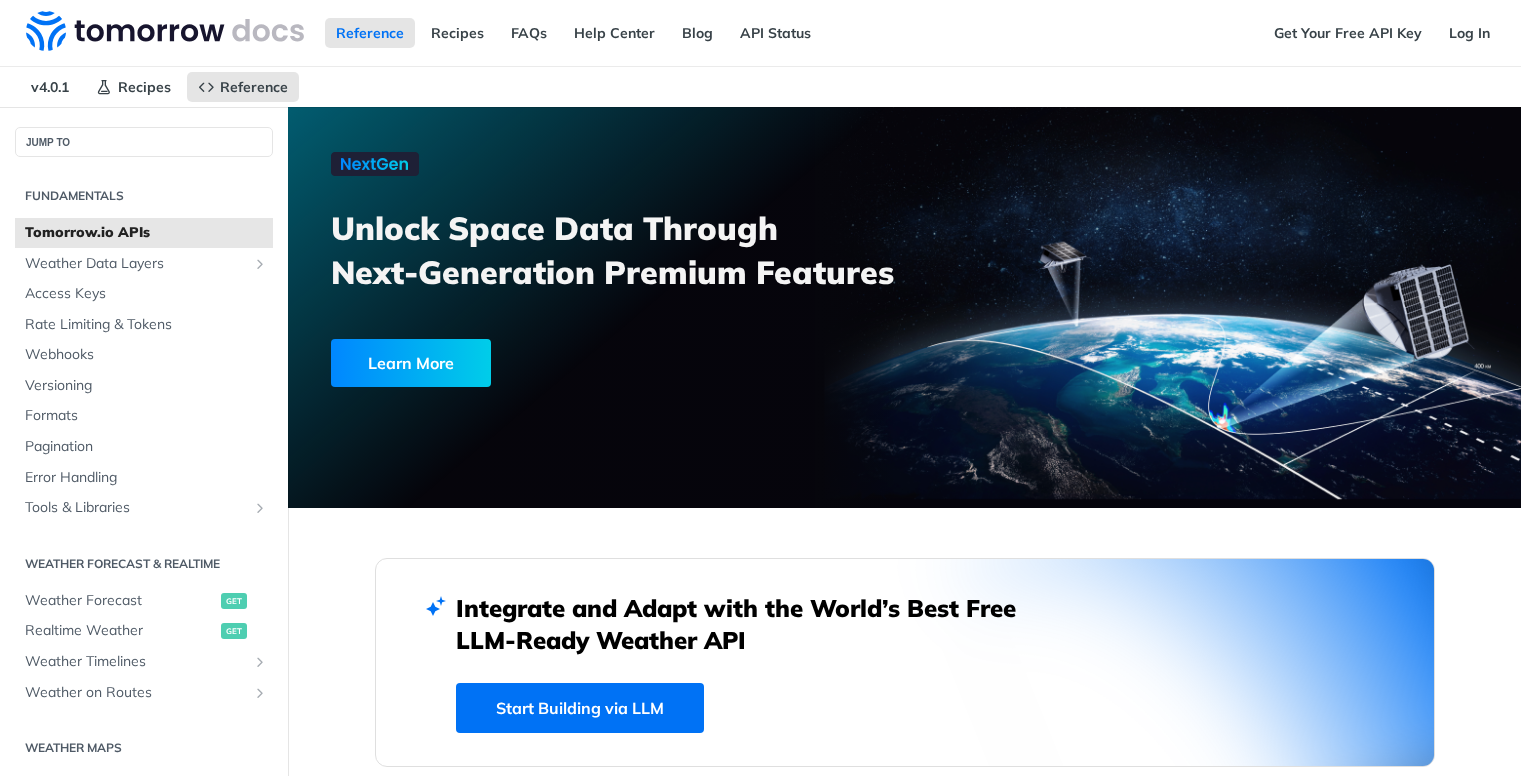 scroll, scrollTop: 0, scrollLeft: 0, axis: both 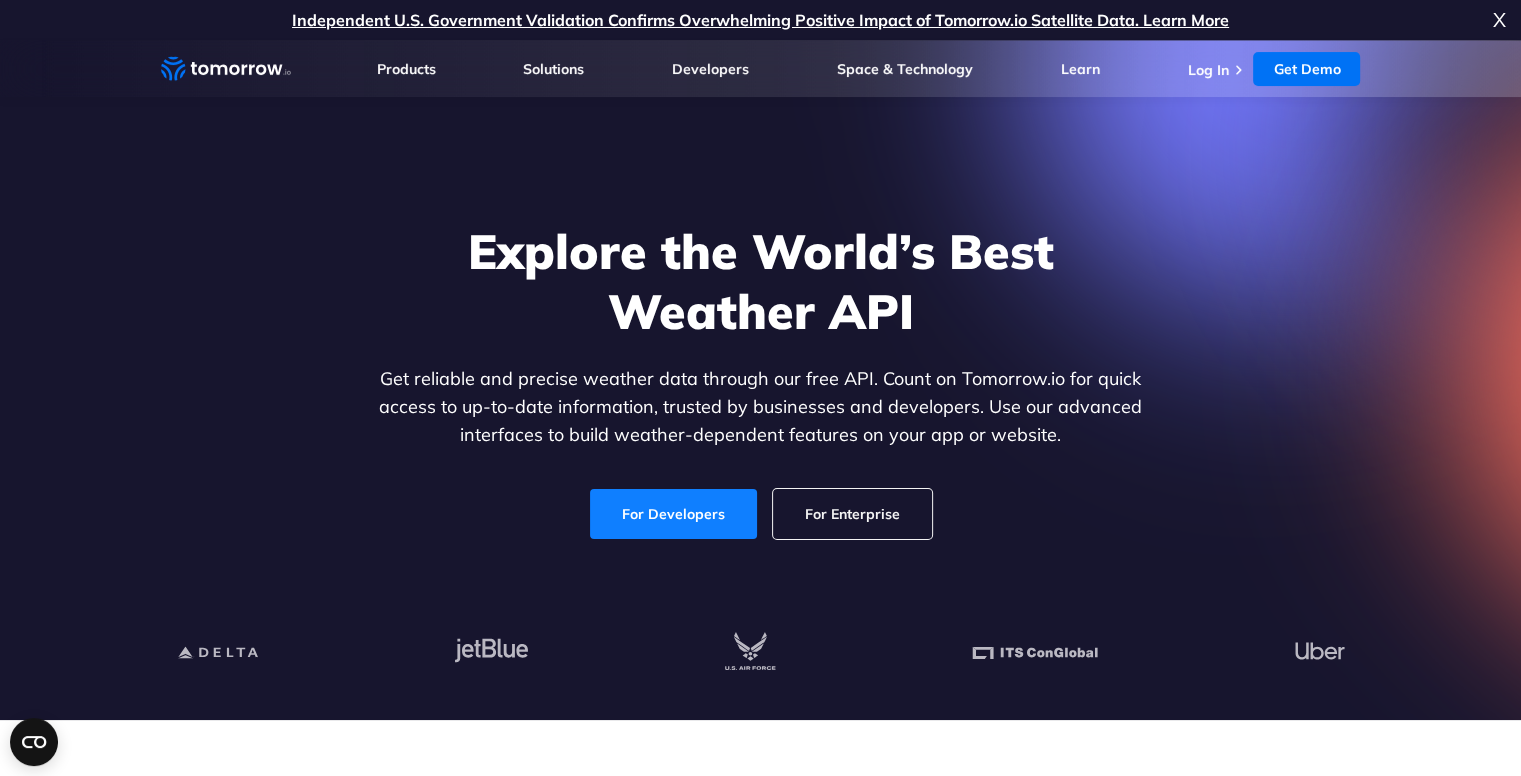 click on "For Developers" at bounding box center (673, 514) 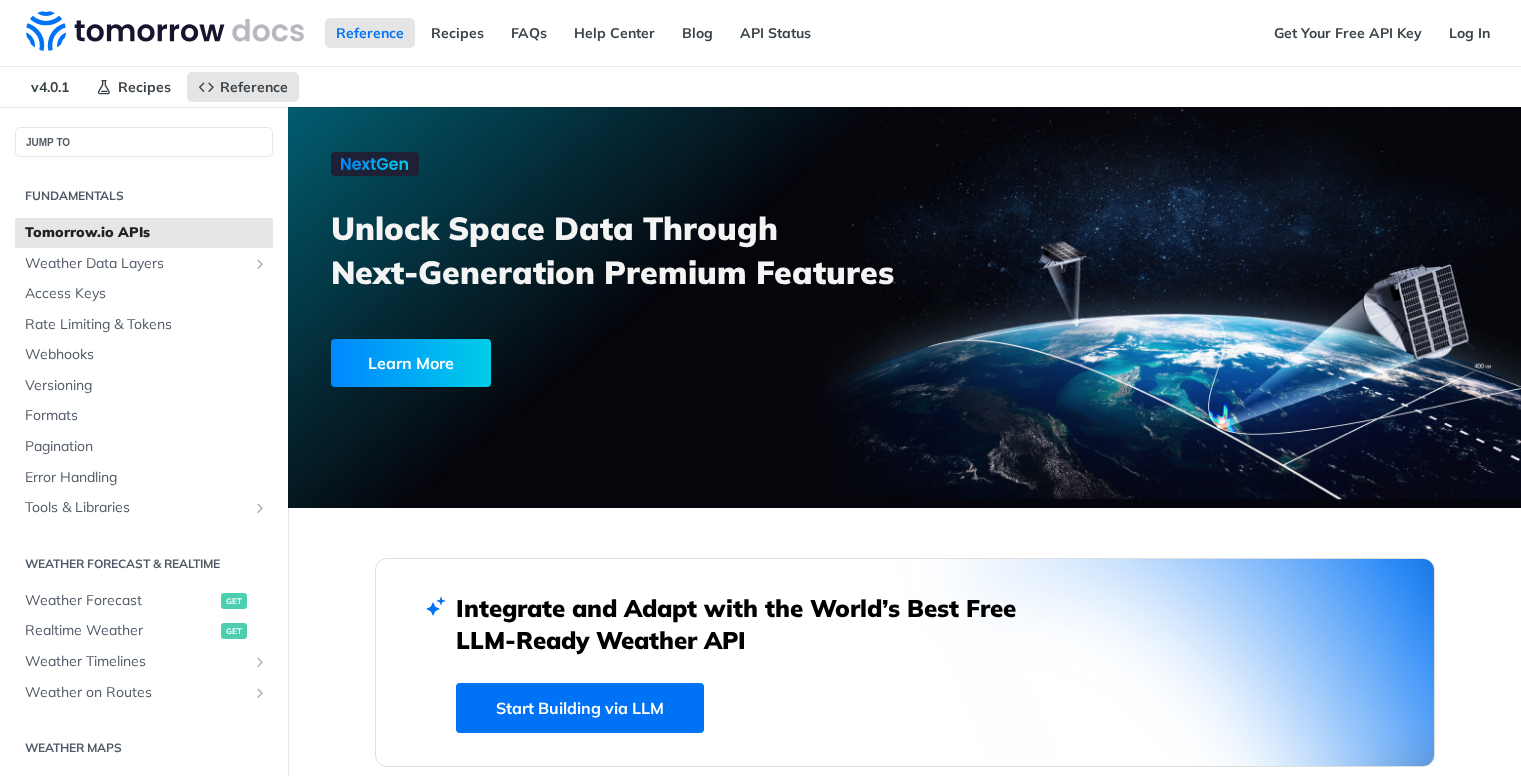 scroll, scrollTop: 0, scrollLeft: 0, axis: both 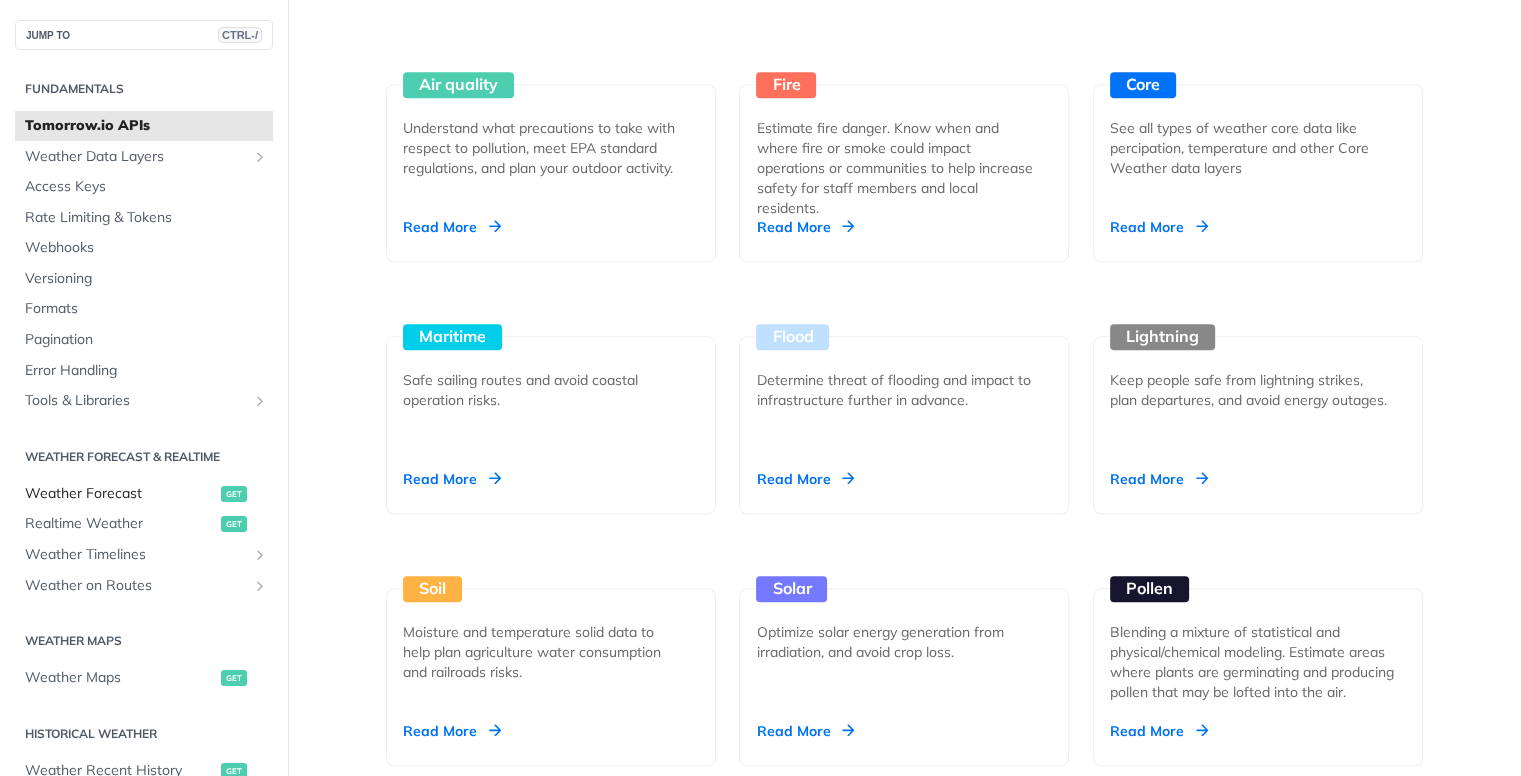 click on "get" at bounding box center (234, 494) 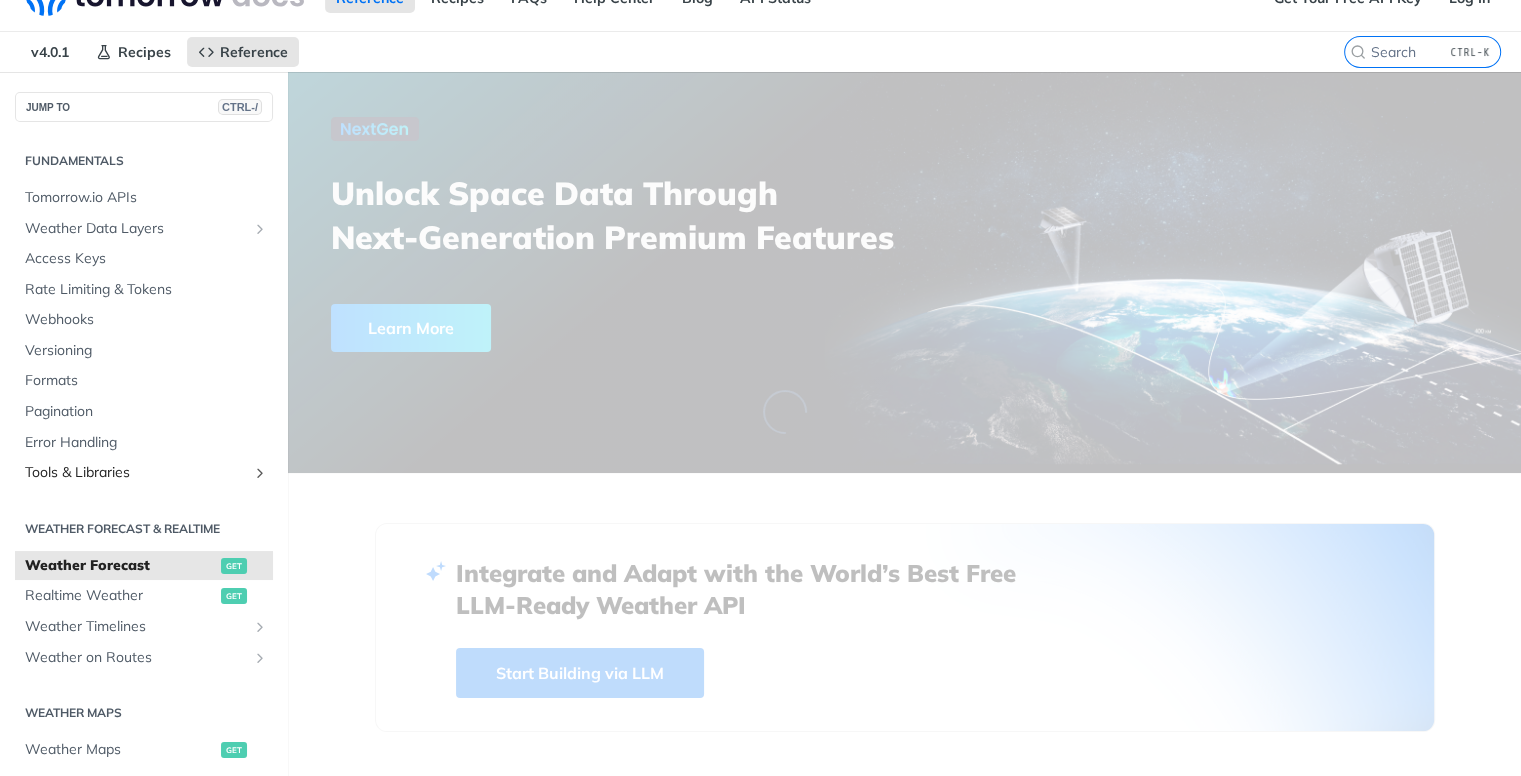 scroll, scrollTop: 0, scrollLeft: 0, axis: both 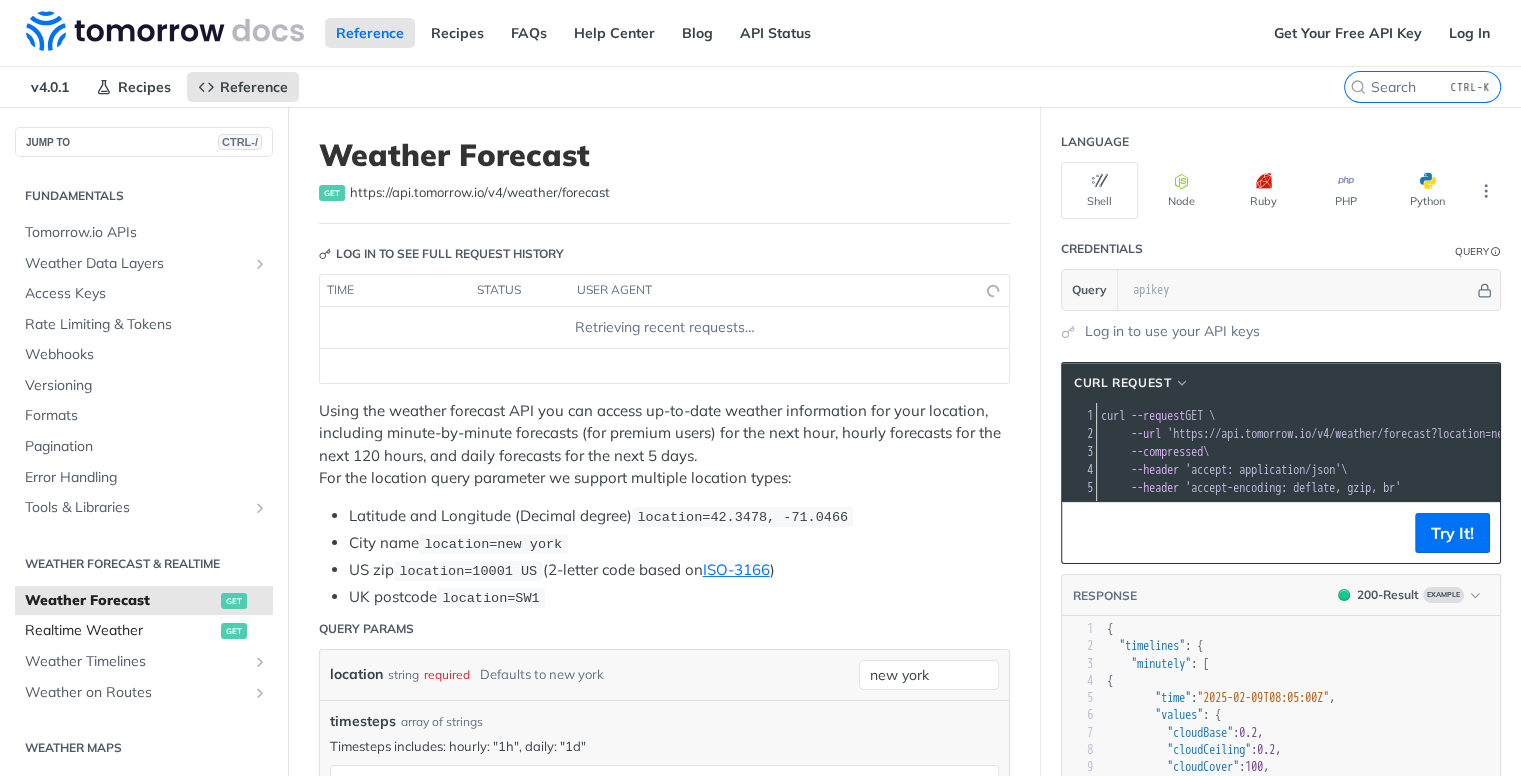 click on "get" at bounding box center (234, 631) 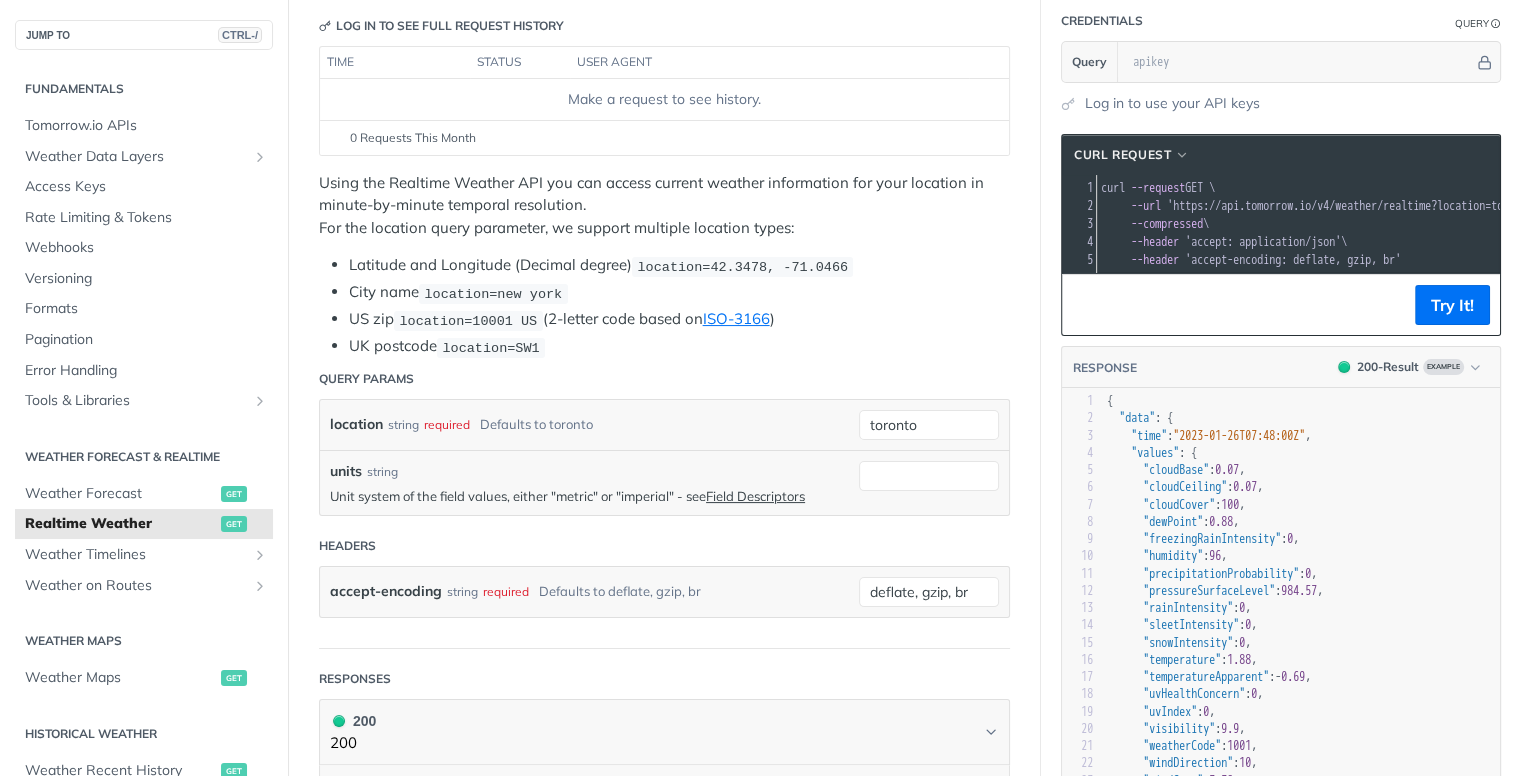 scroll, scrollTop: 300, scrollLeft: 0, axis: vertical 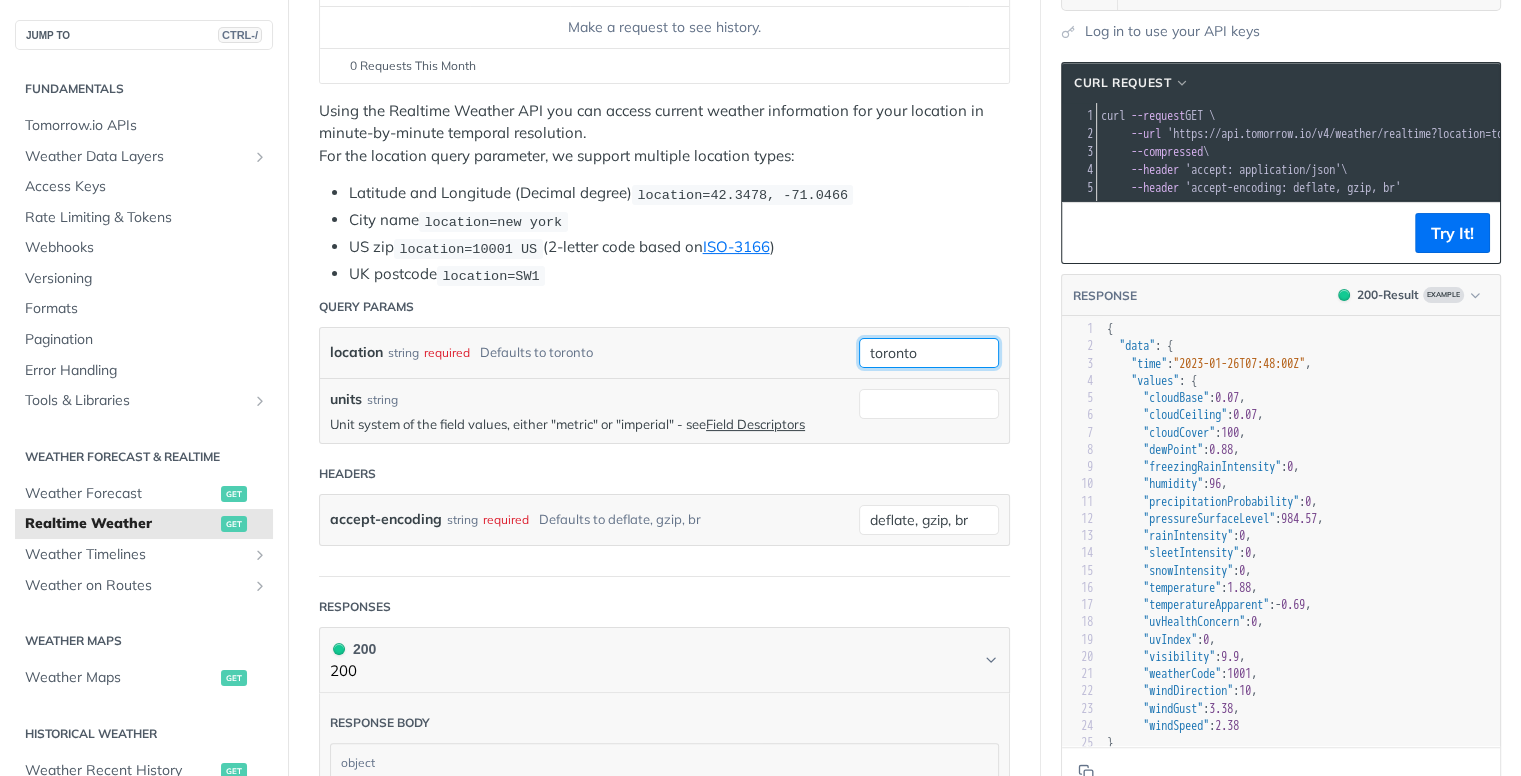 drag, startPoint x: 960, startPoint y: 353, endPoint x: 706, endPoint y: 345, distance: 254.12595 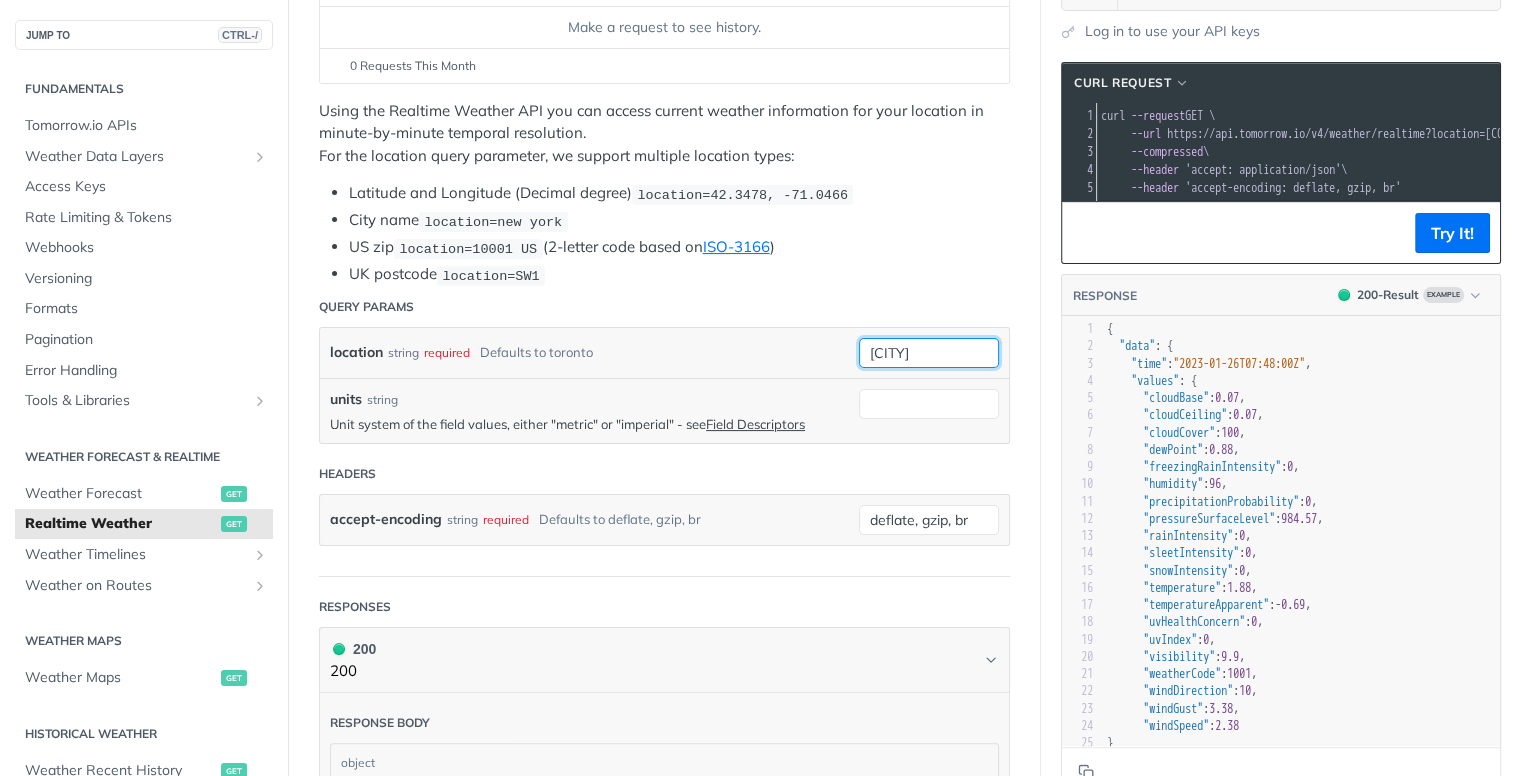 type on "caen" 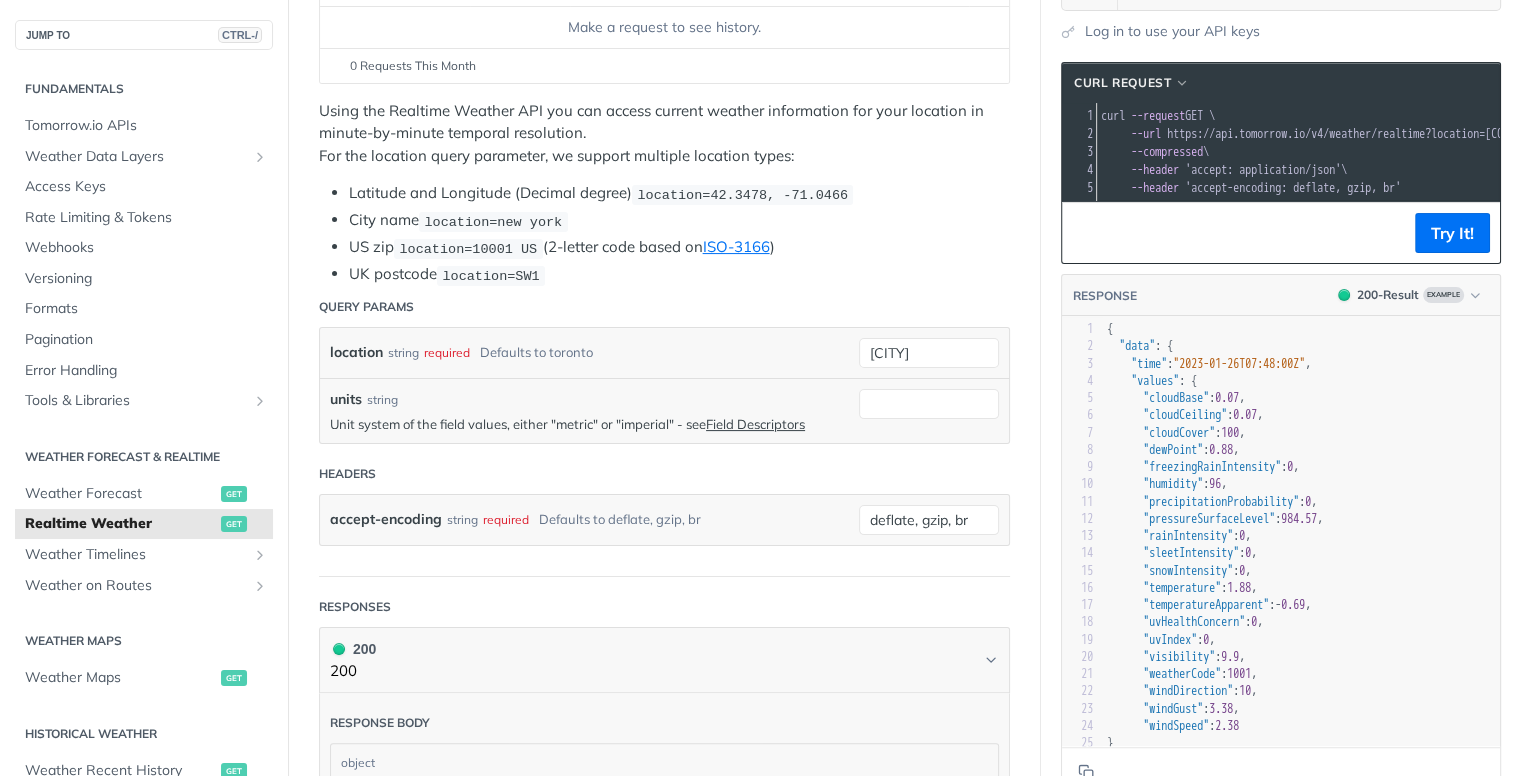 click on "units string" at bounding box center [589, 399] 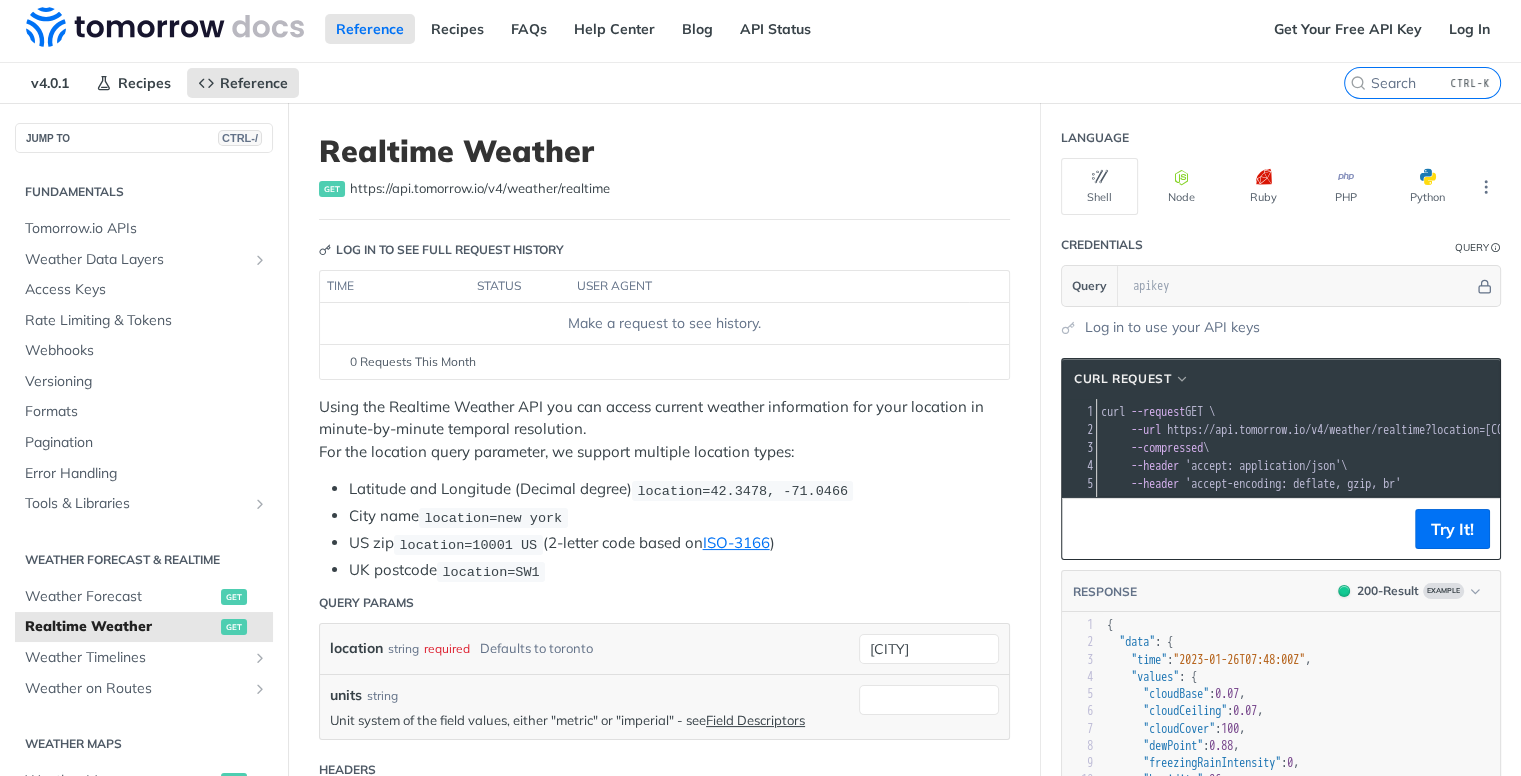scroll, scrollTop: 0, scrollLeft: 0, axis: both 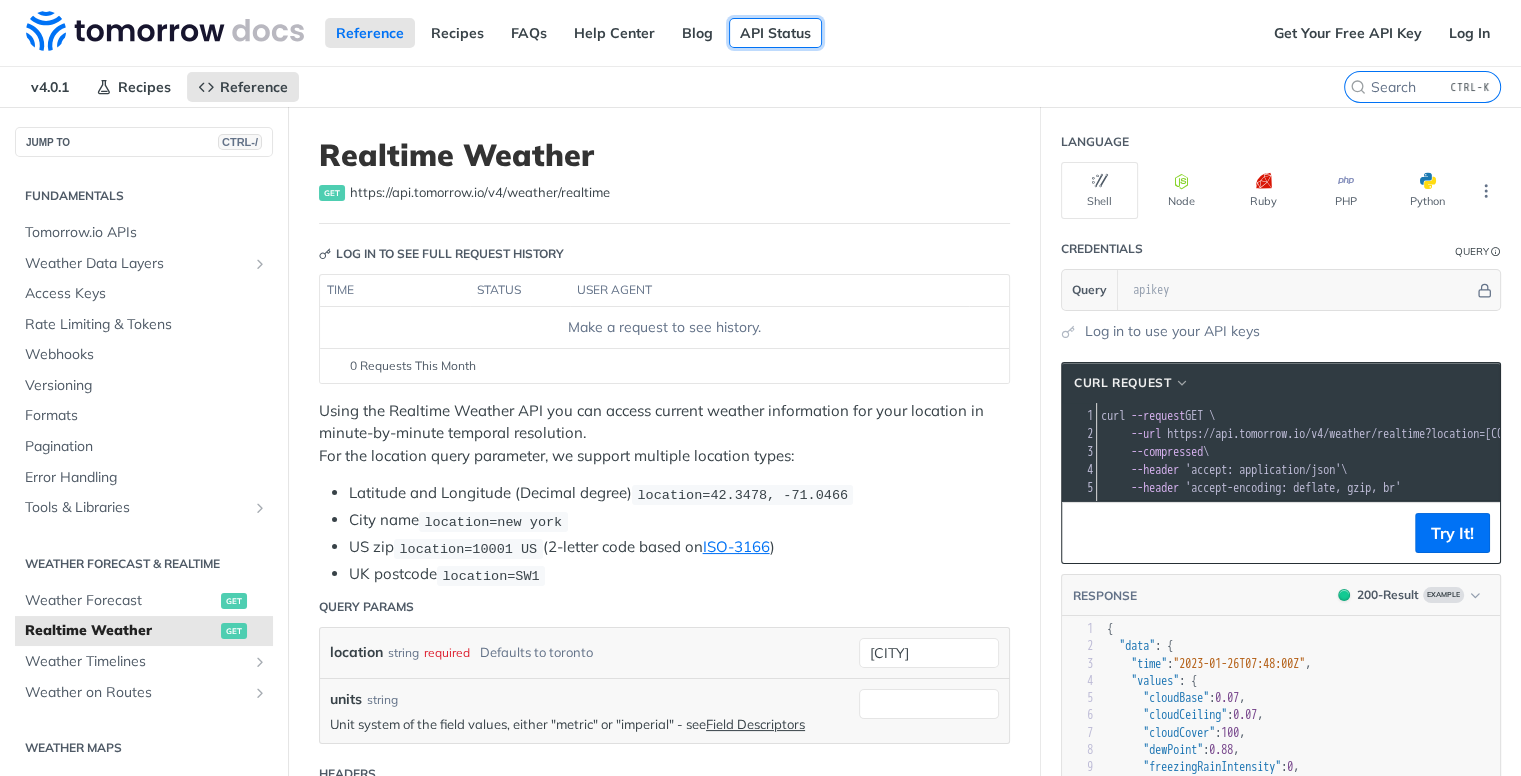 click on "API Status" at bounding box center [775, 33] 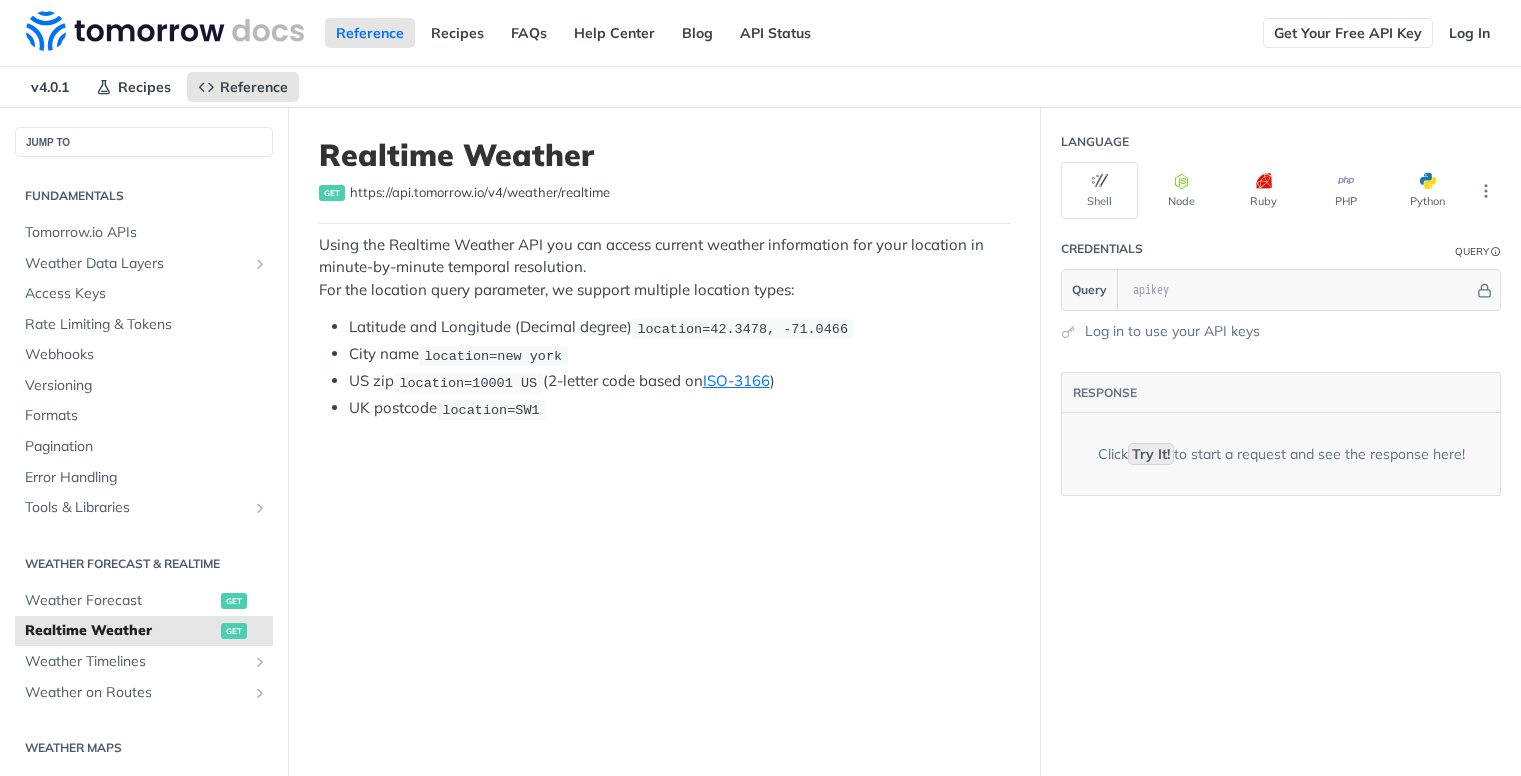 scroll, scrollTop: 0, scrollLeft: 0, axis: both 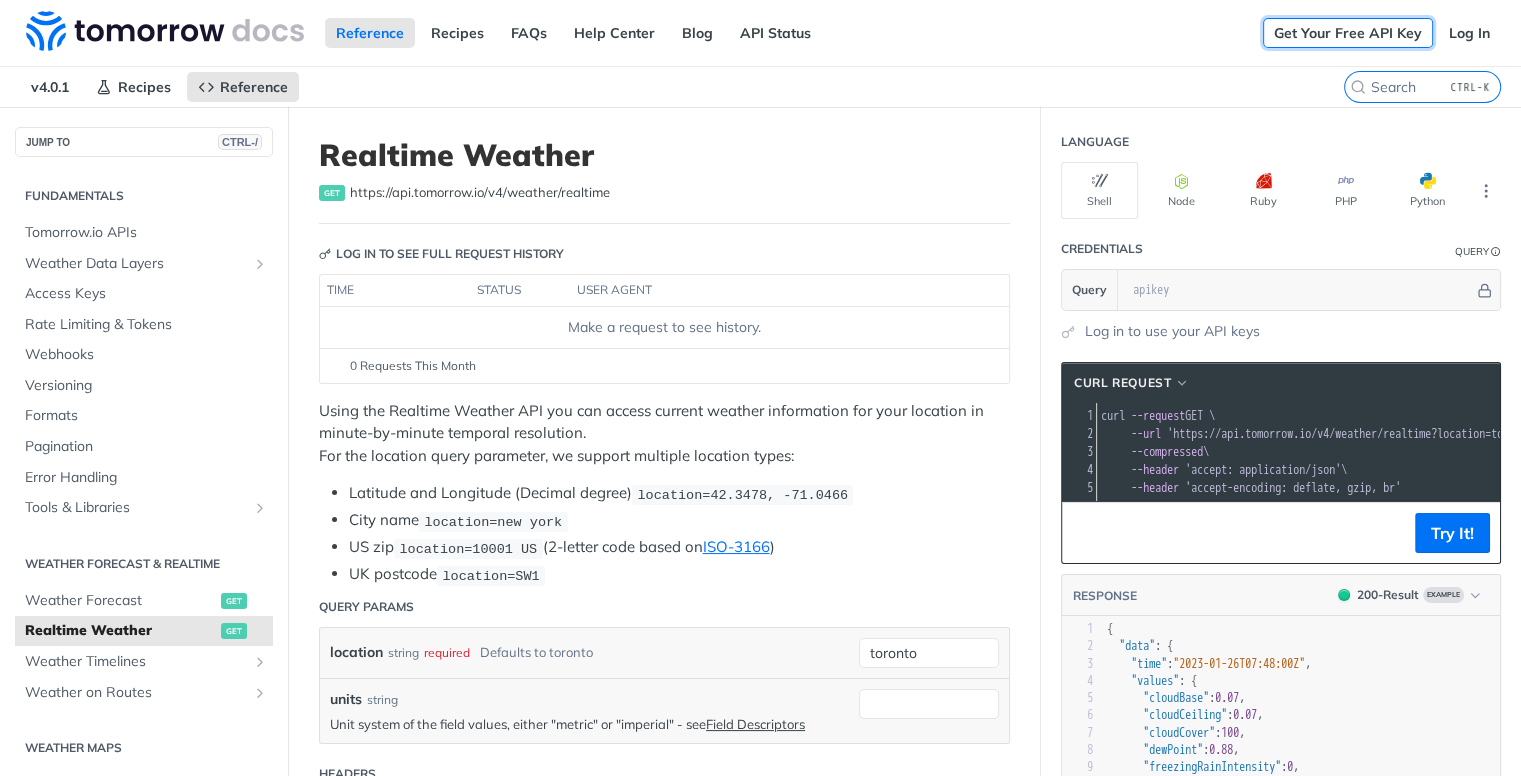 click on "Get Your Free API Key" at bounding box center (1348, 33) 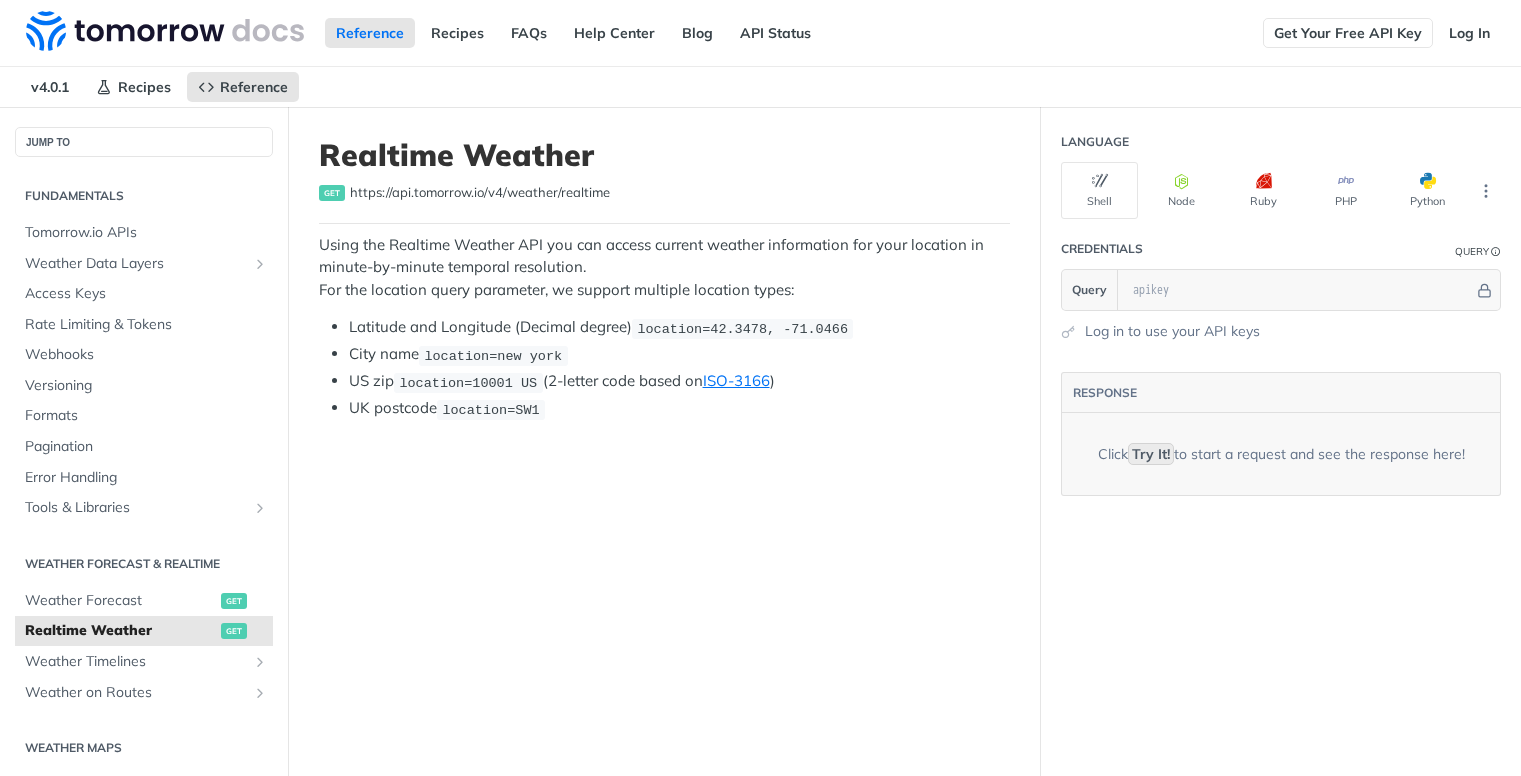 scroll, scrollTop: 0, scrollLeft: 0, axis: both 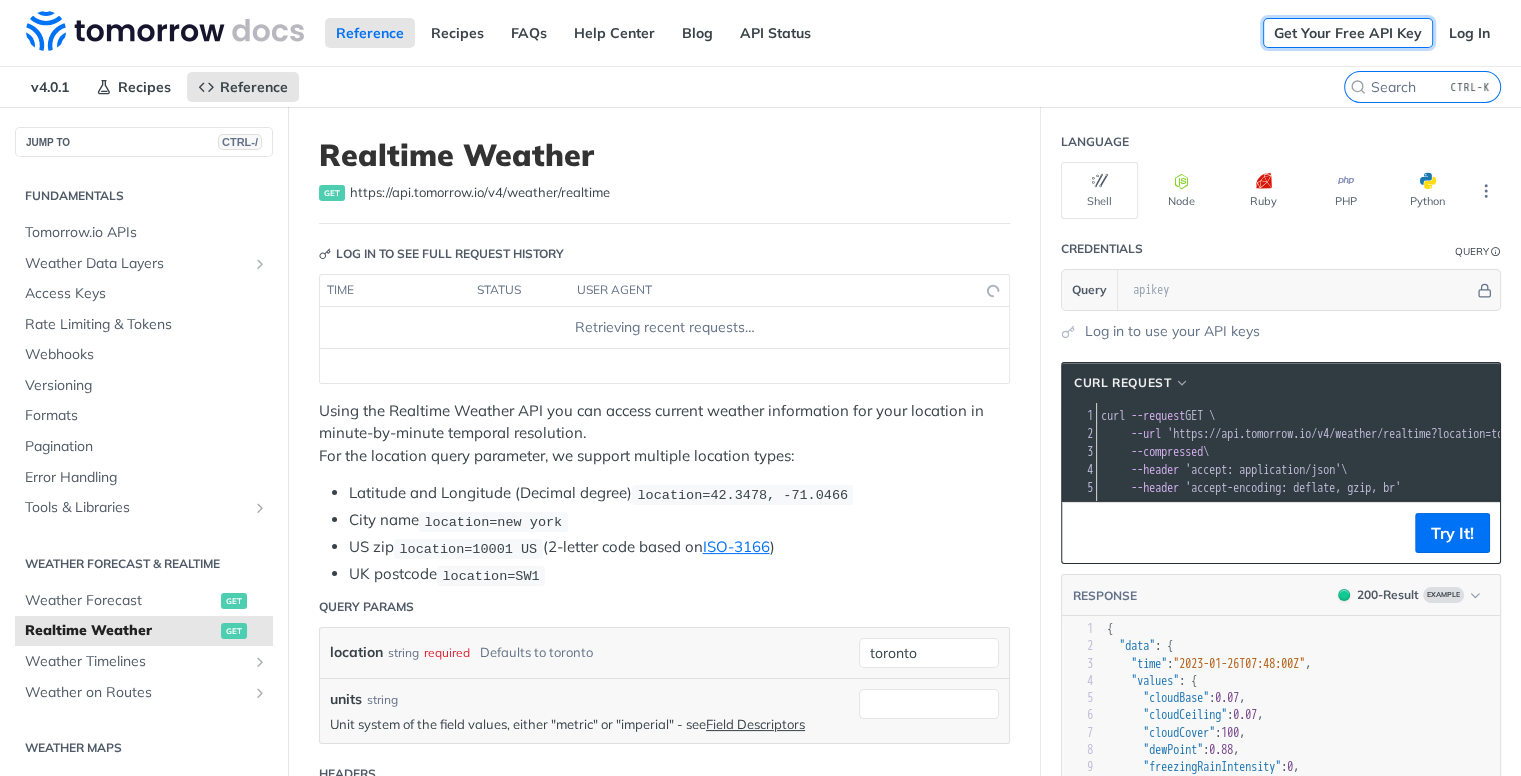 click on "Get Your Free API Key" at bounding box center [1348, 33] 